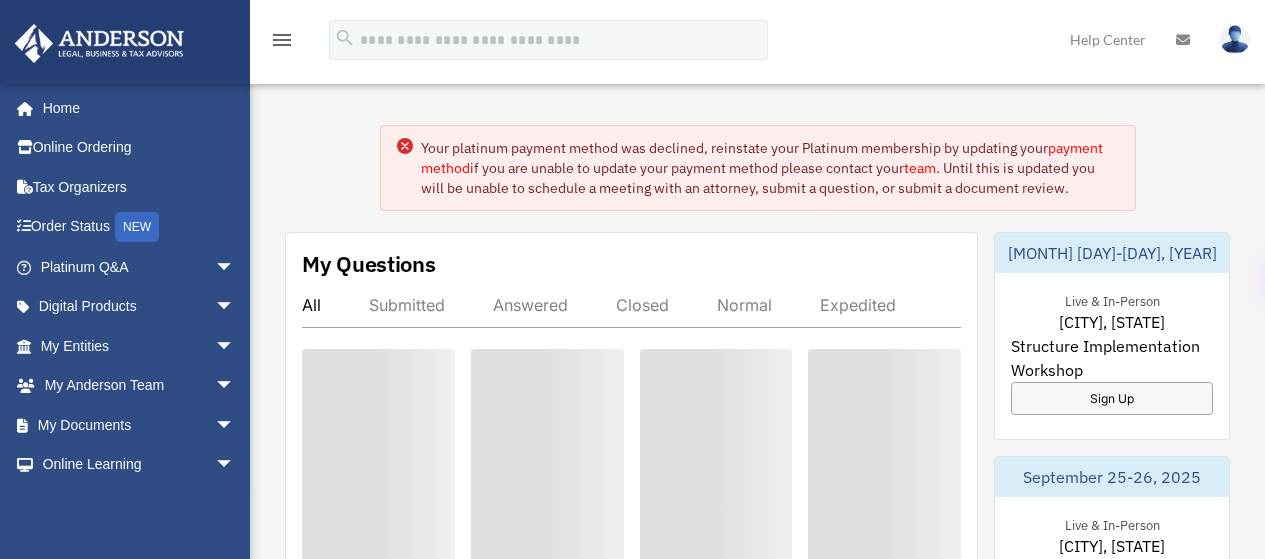 scroll, scrollTop: 0, scrollLeft: 0, axis: both 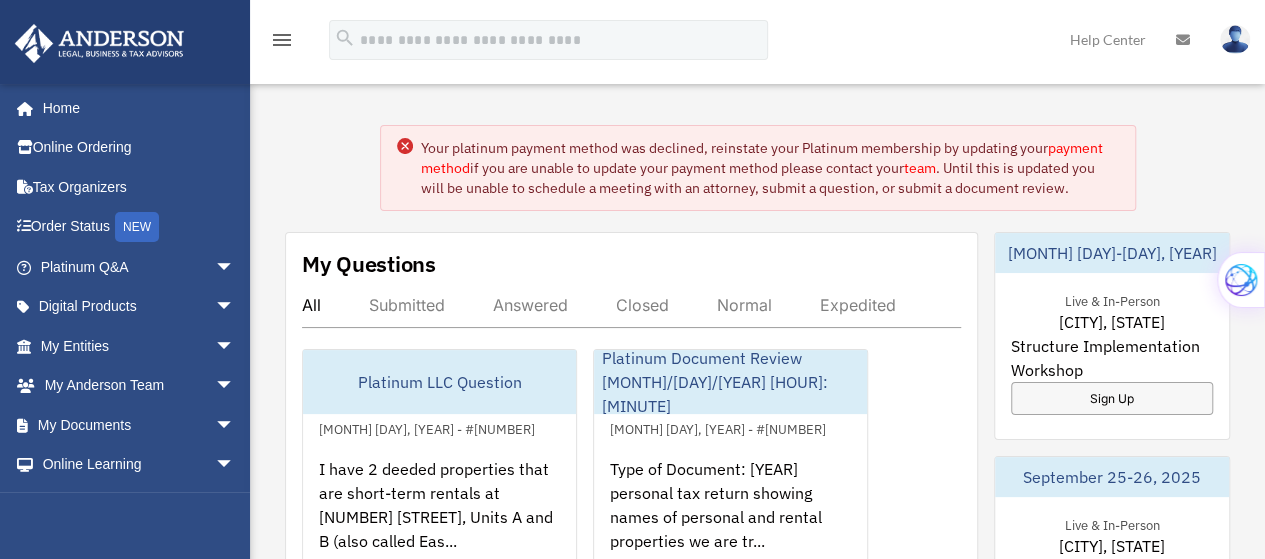 click at bounding box center (1235, 39) 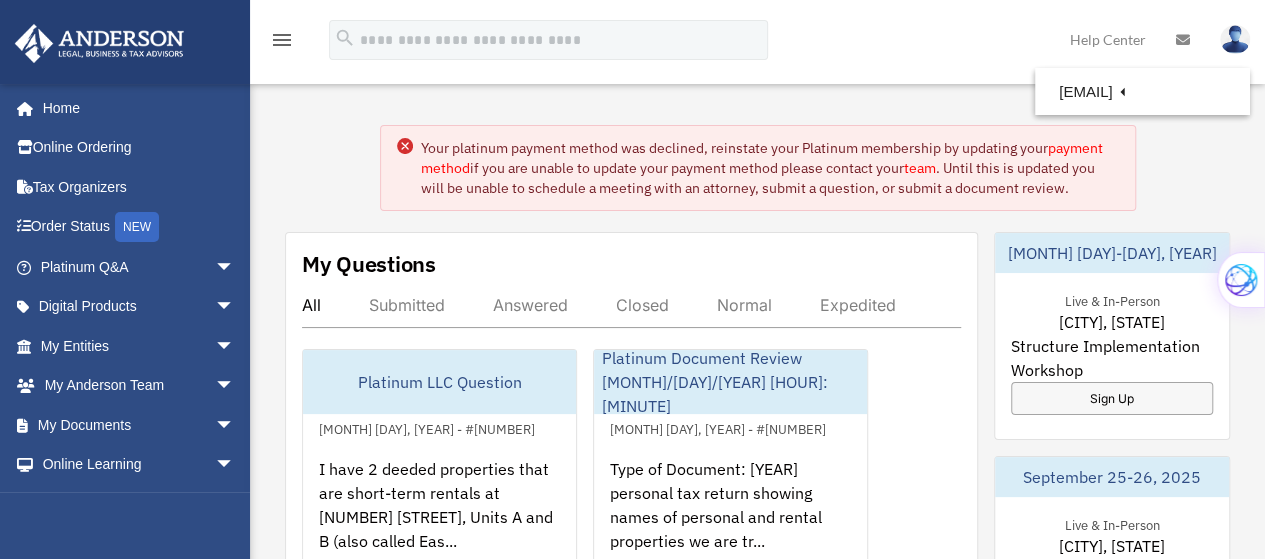 click on "payment method" at bounding box center [762, 158] 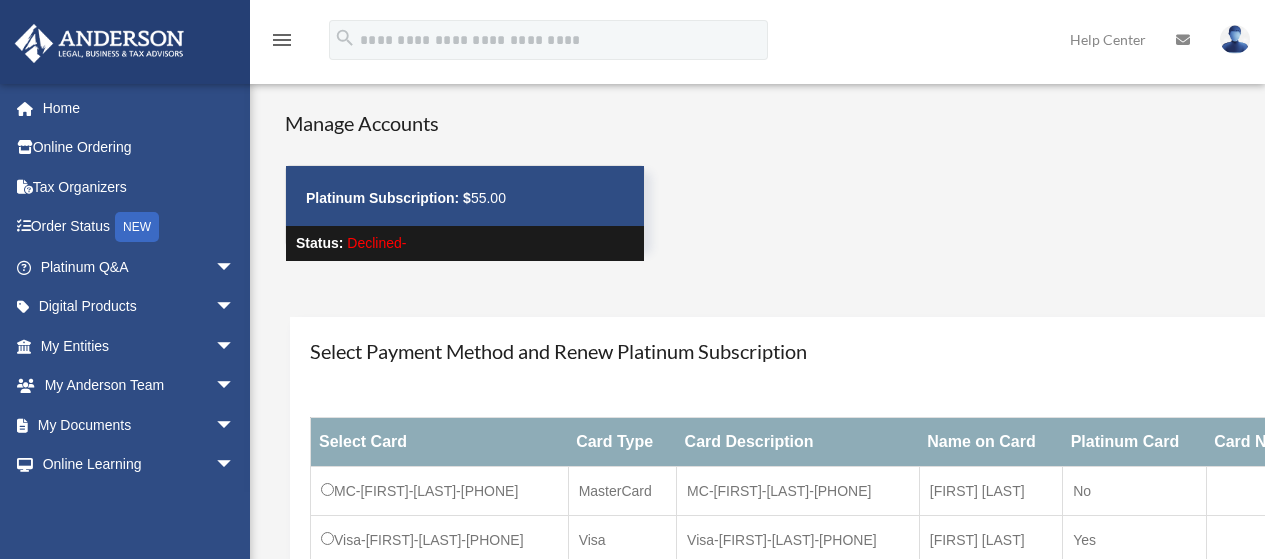 scroll, scrollTop: 0, scrollLeft: 0, axis: both 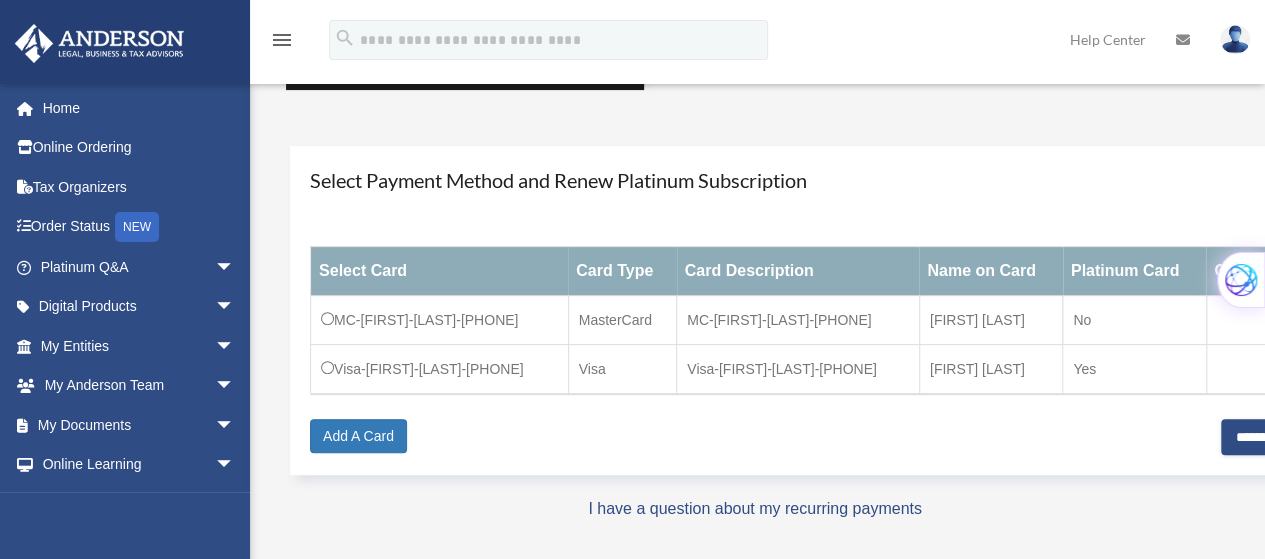 click on "No" at bounding box center (1134, 320) 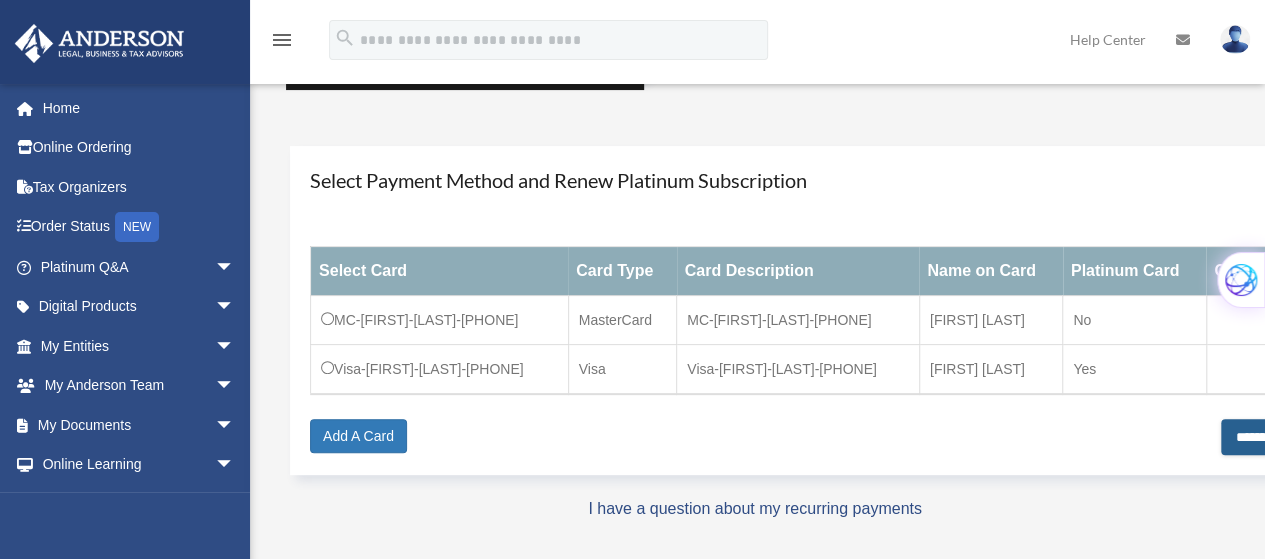 click on "**********" at bounding box center (1282, 437) 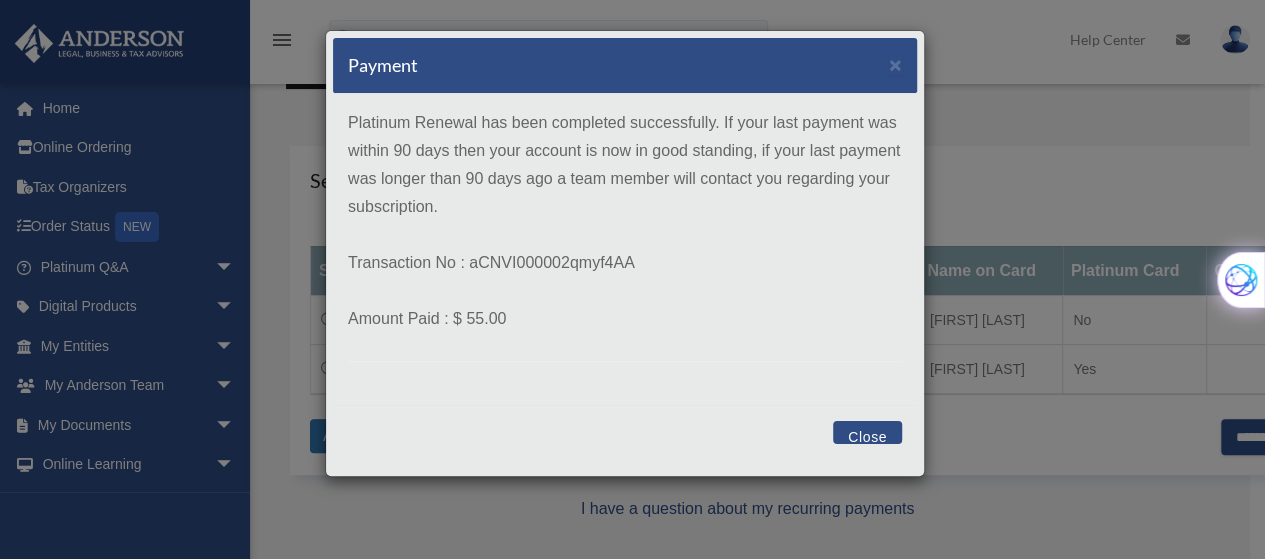 click on "Close" at bounding box center (867, 432) 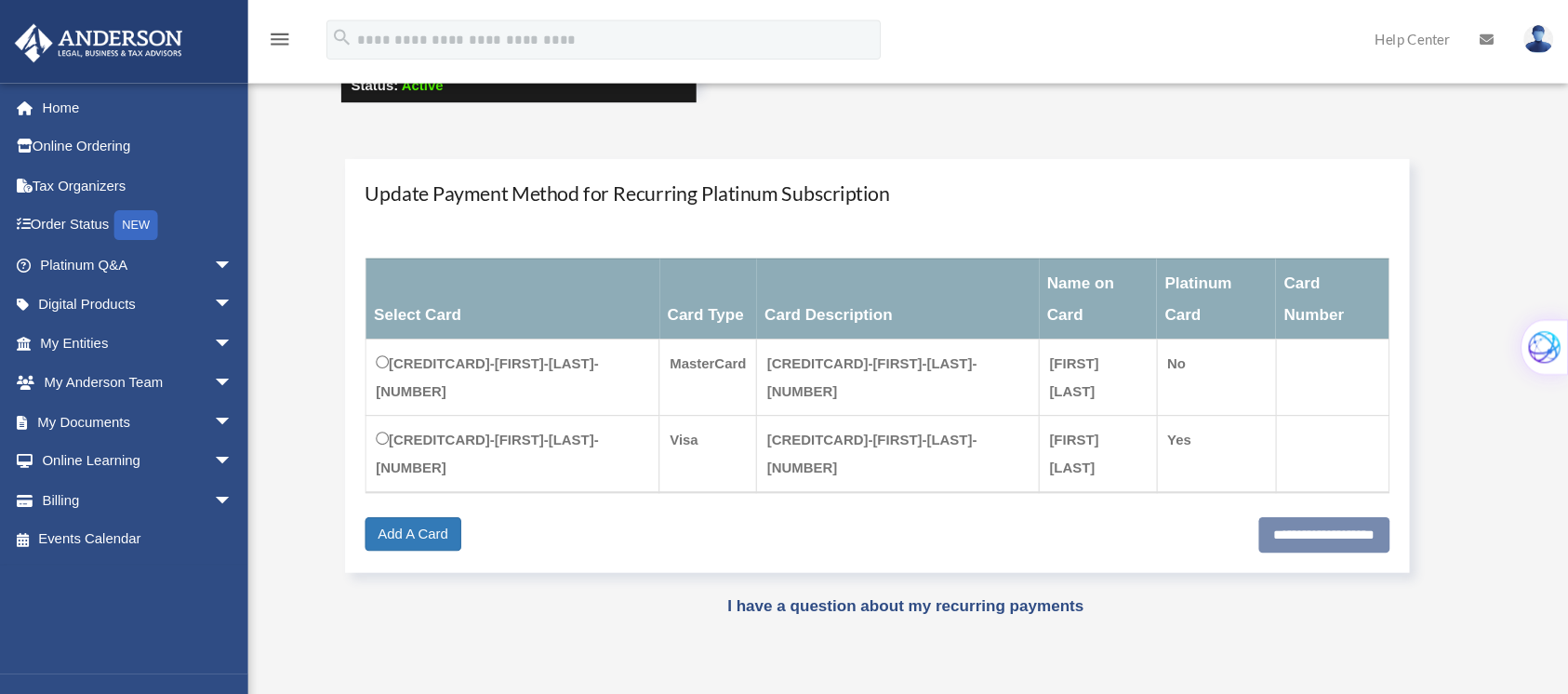 scroll, scrollTop: 158, scrollLeft: 0, axis: vertical 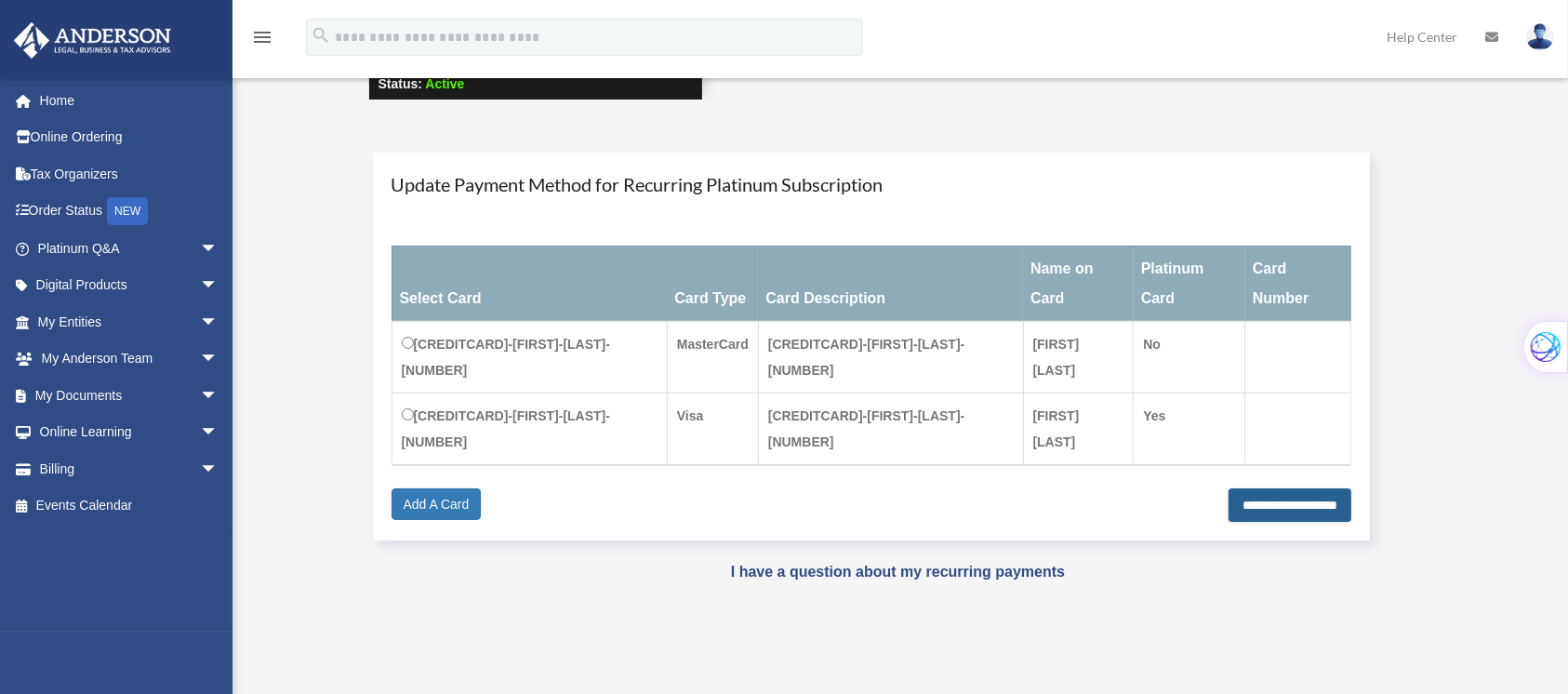 click on "**********" at bounding box center (1290, 505) 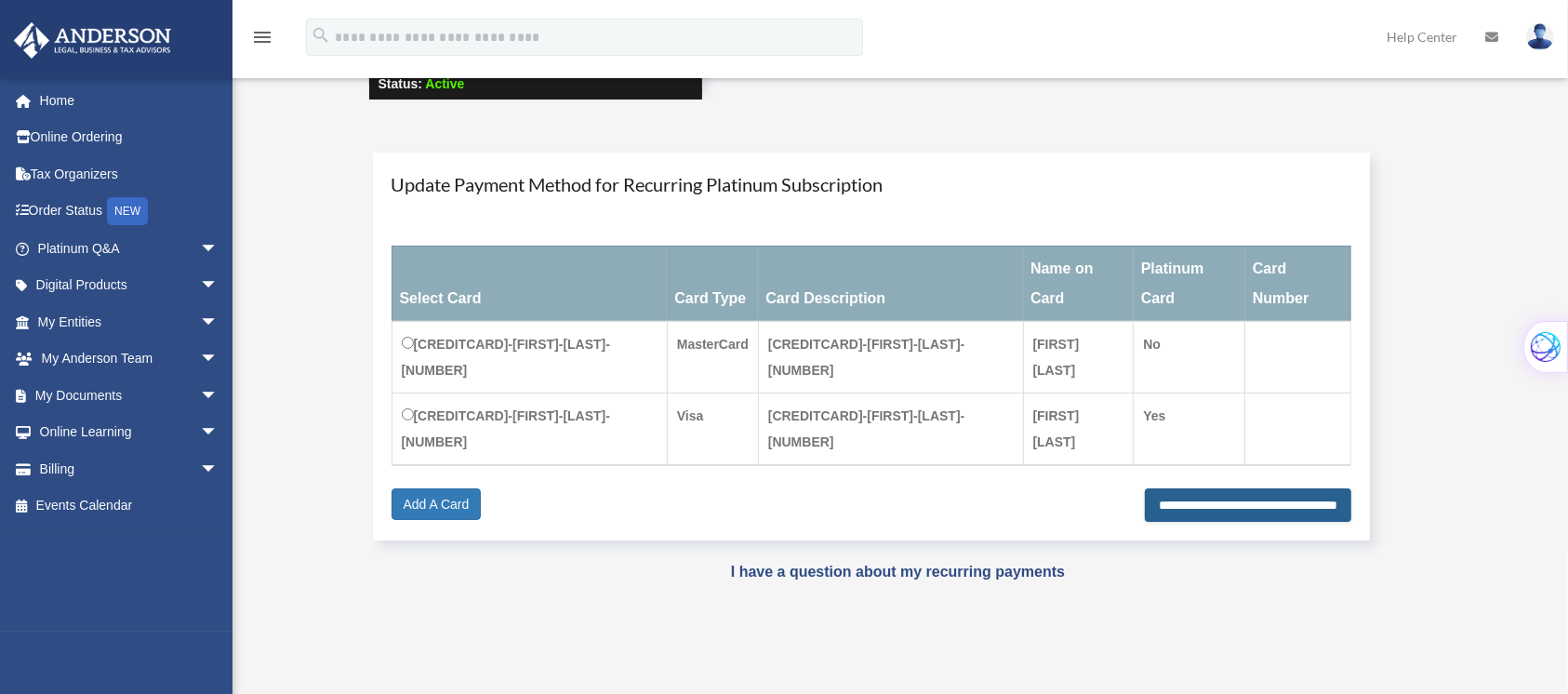 click on "**********" at bounding box center [1248, 505] 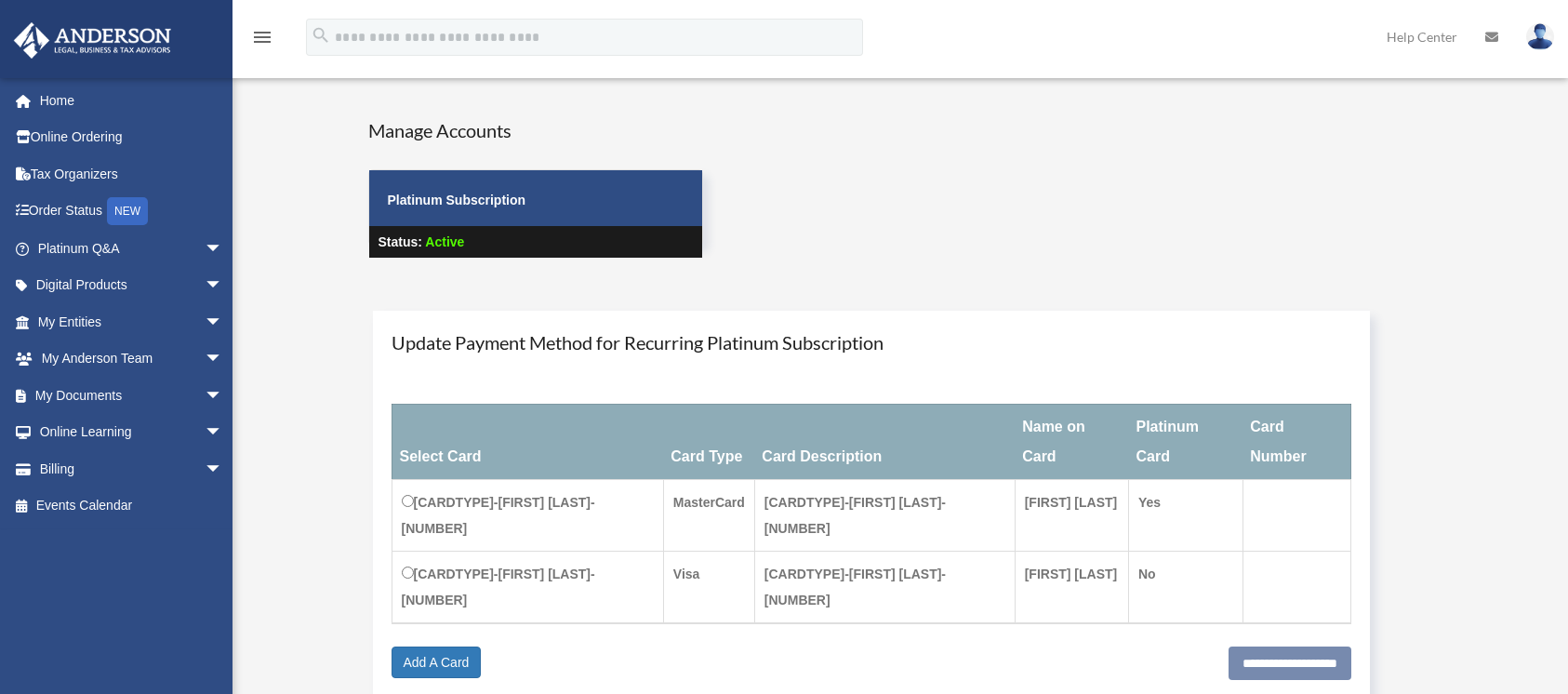 scroll, scrollTop: 158, scrollLeft: 0, axis: vertical 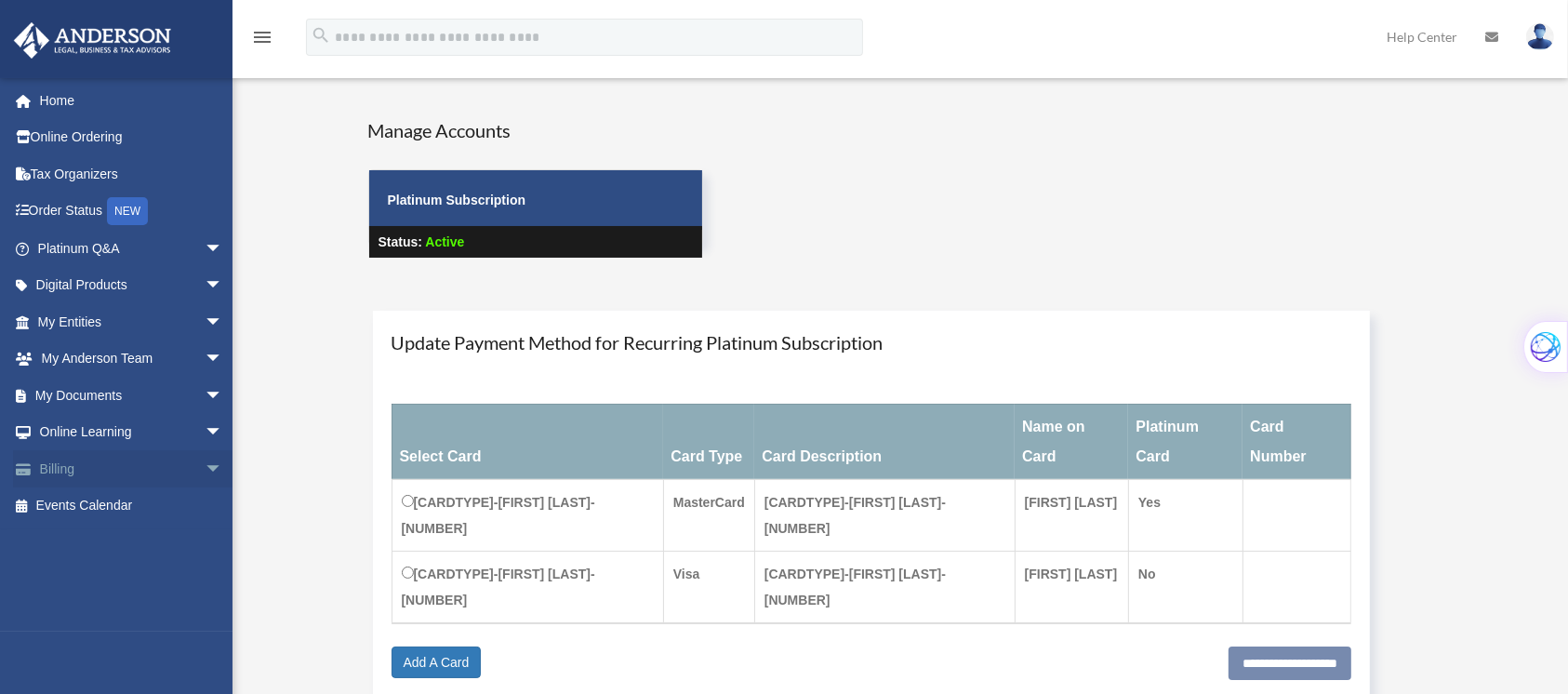 click on "Billing arrow_drop_down" at bounding box center (132, 469) 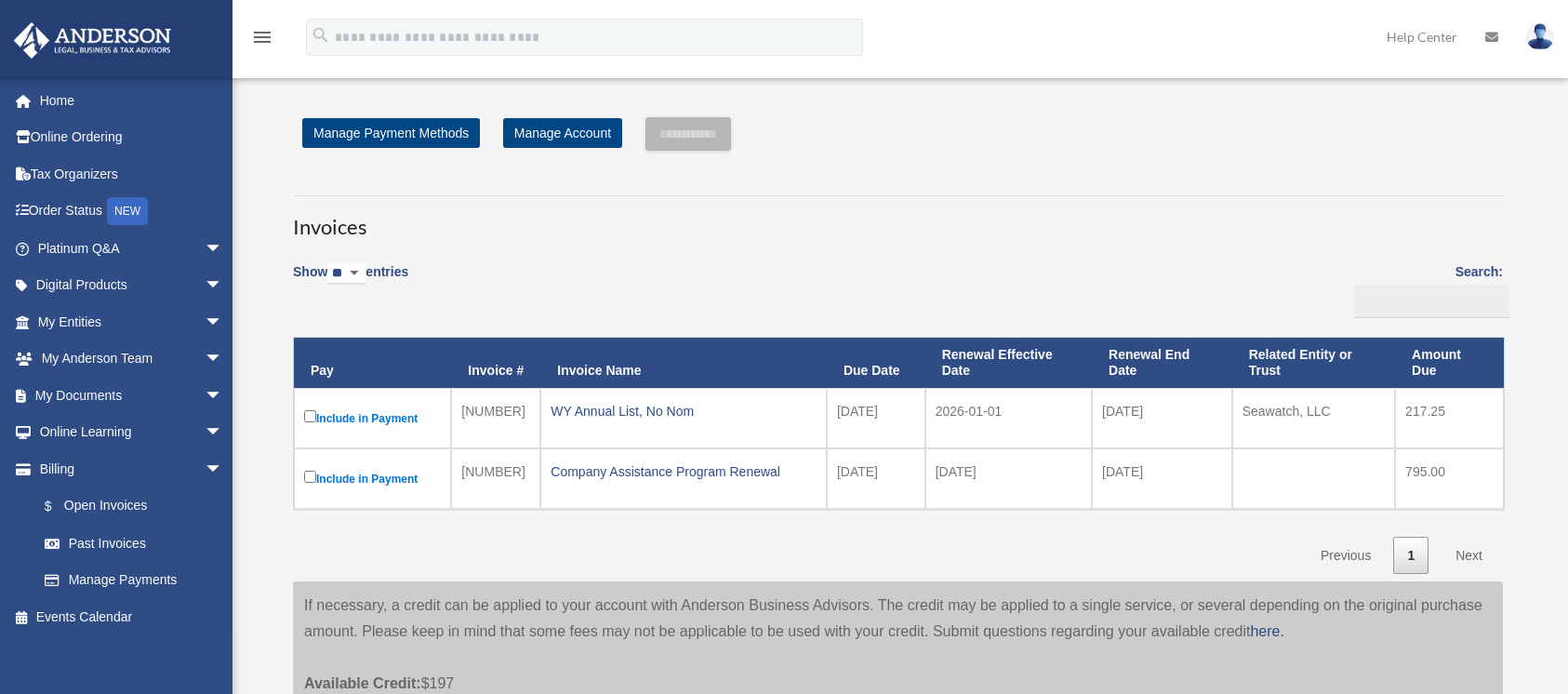 scroll, scrollTop: 0, scrollLeft: 0, axis: both 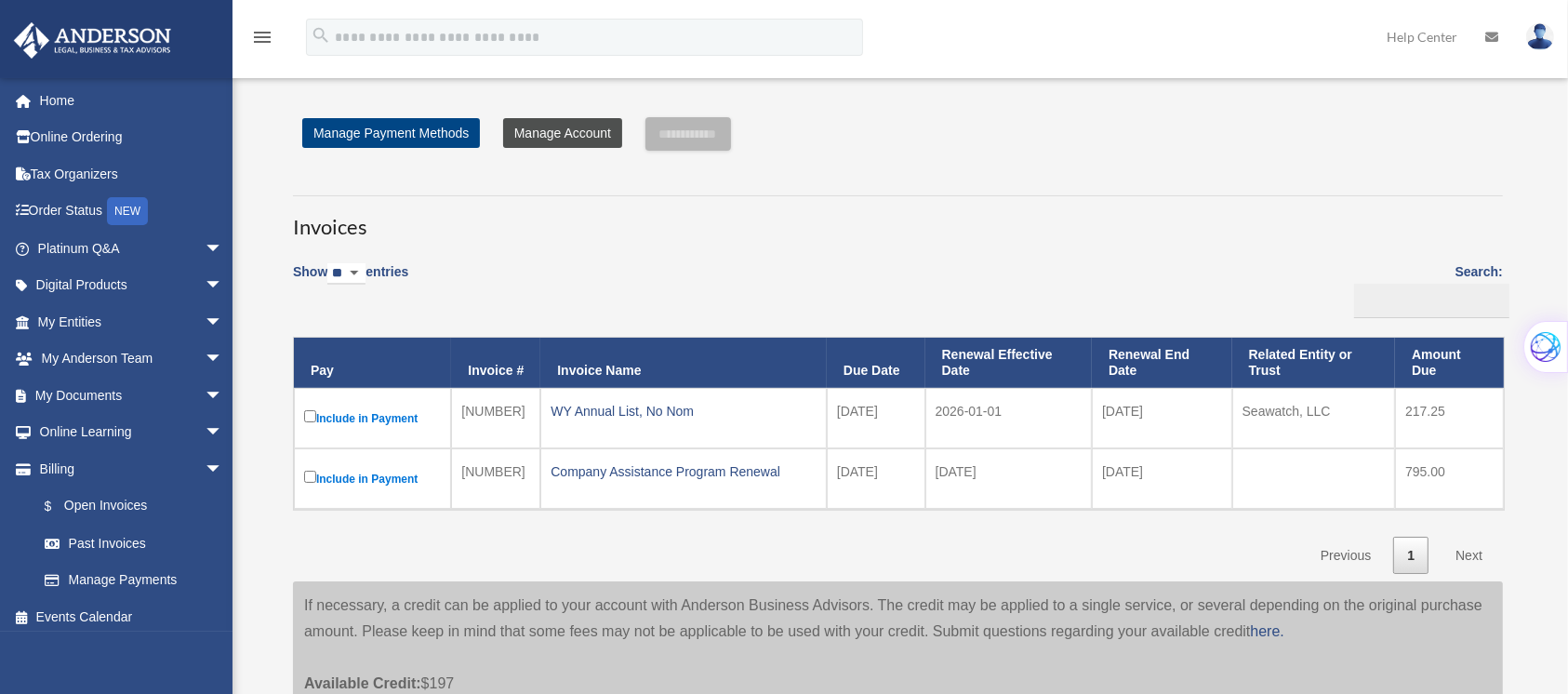 click on "Manage Account" at bounding box center (563, 133) 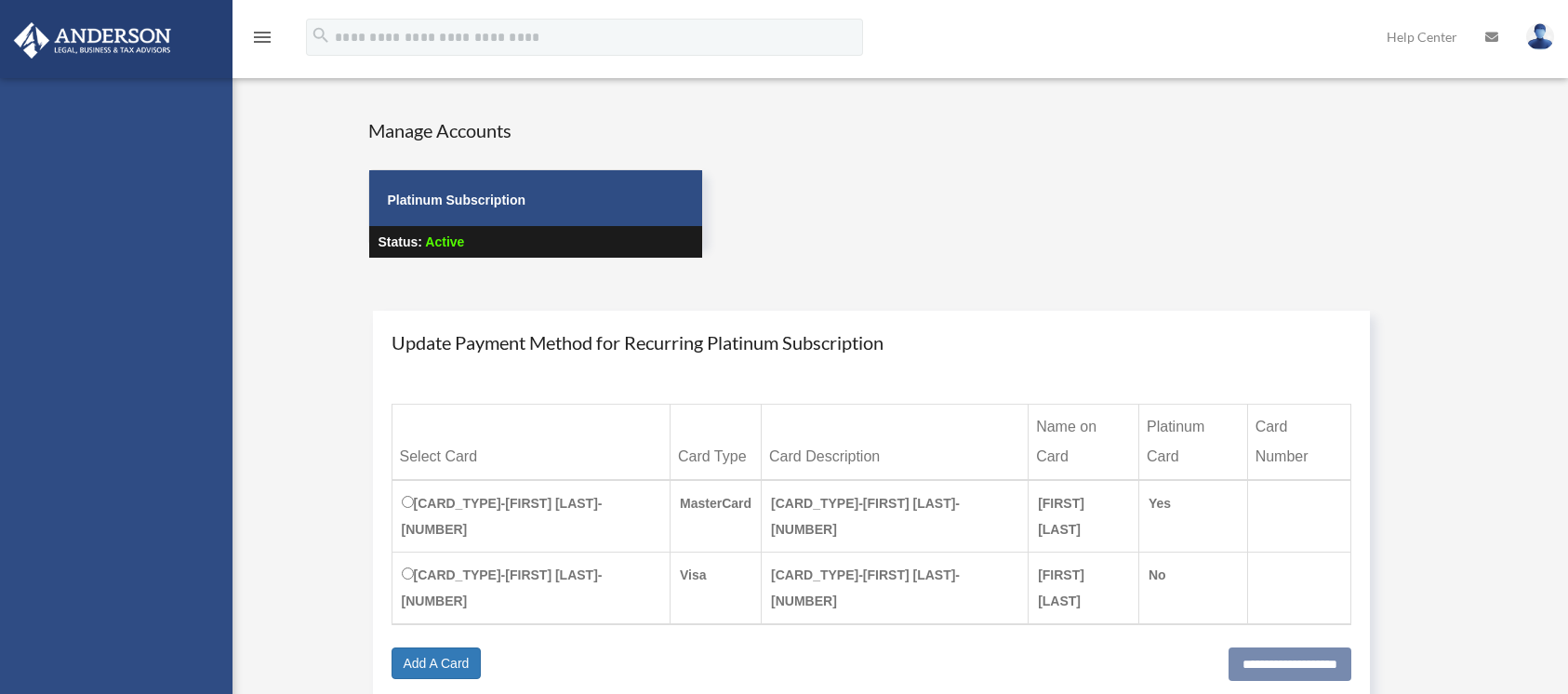 scroll, scrollTop: 0, scrollLeft: 0, axis: both 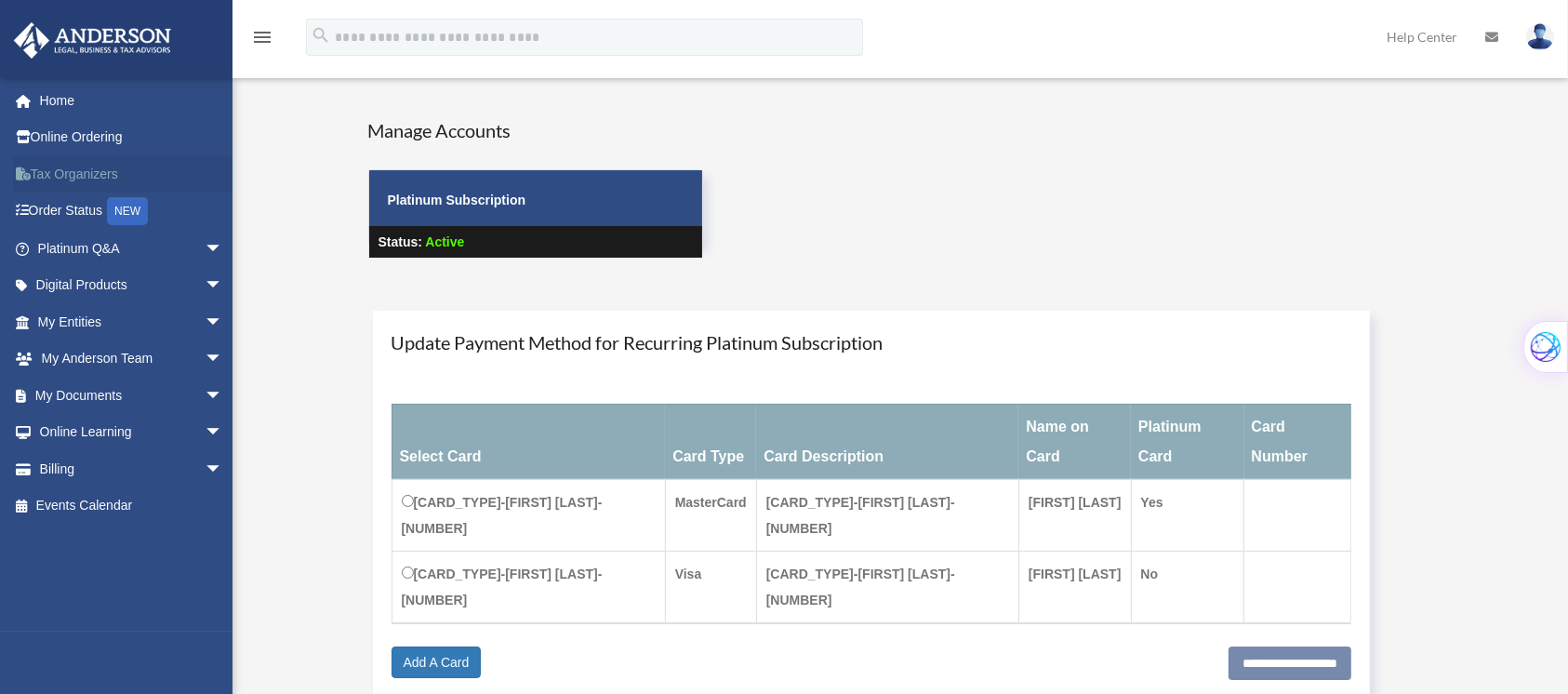 click on "Tax Organizers" at bounding box center [132, 174] 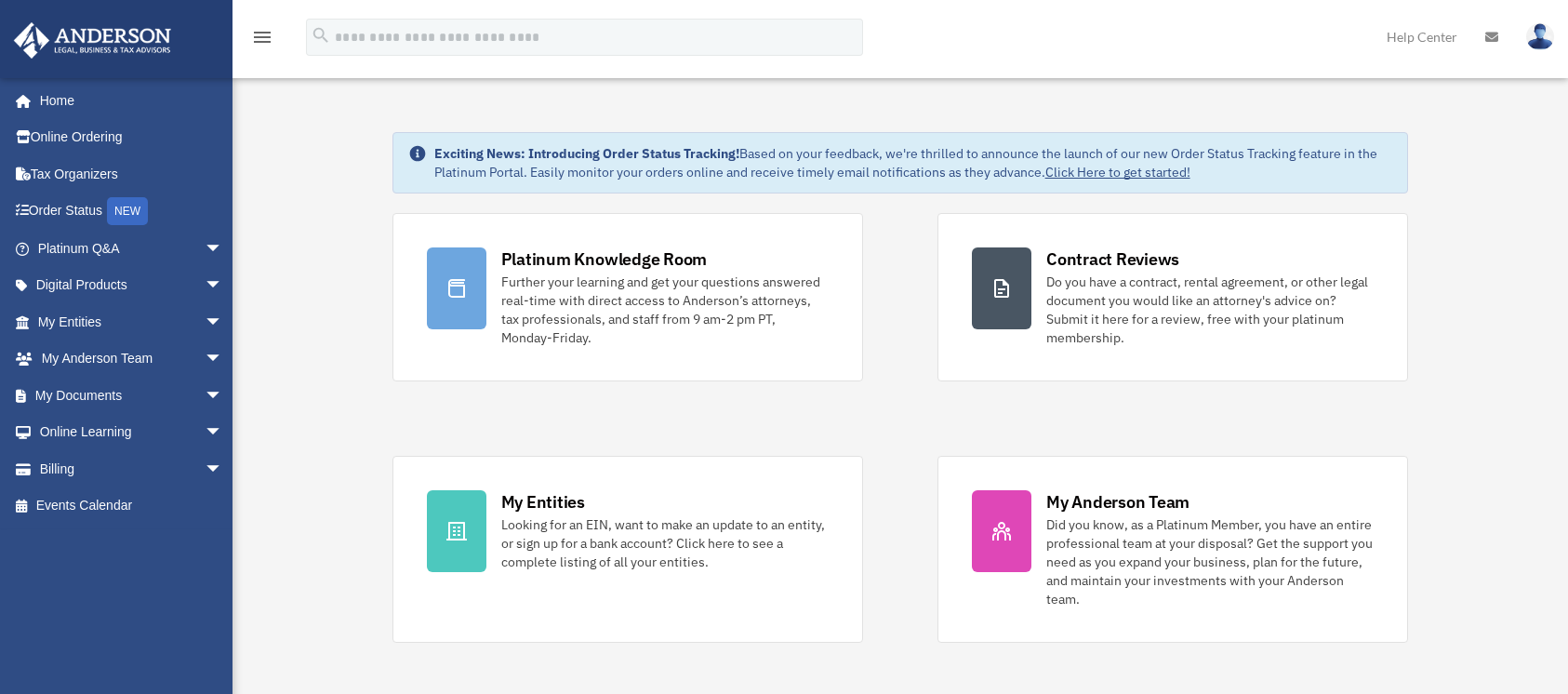 scroll, scrollTop: 0, scrollLeft: 0, axis: both 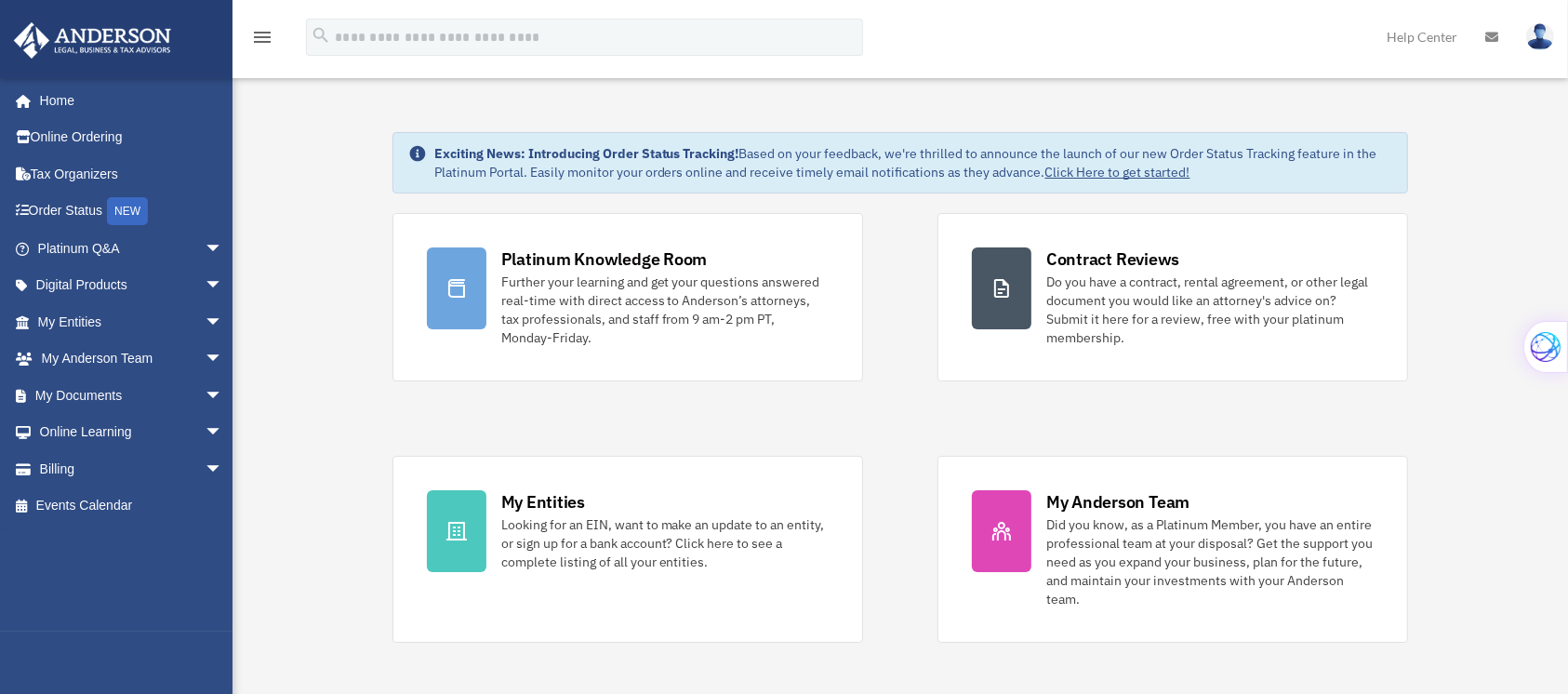 click at bounding box center [1540, 36] 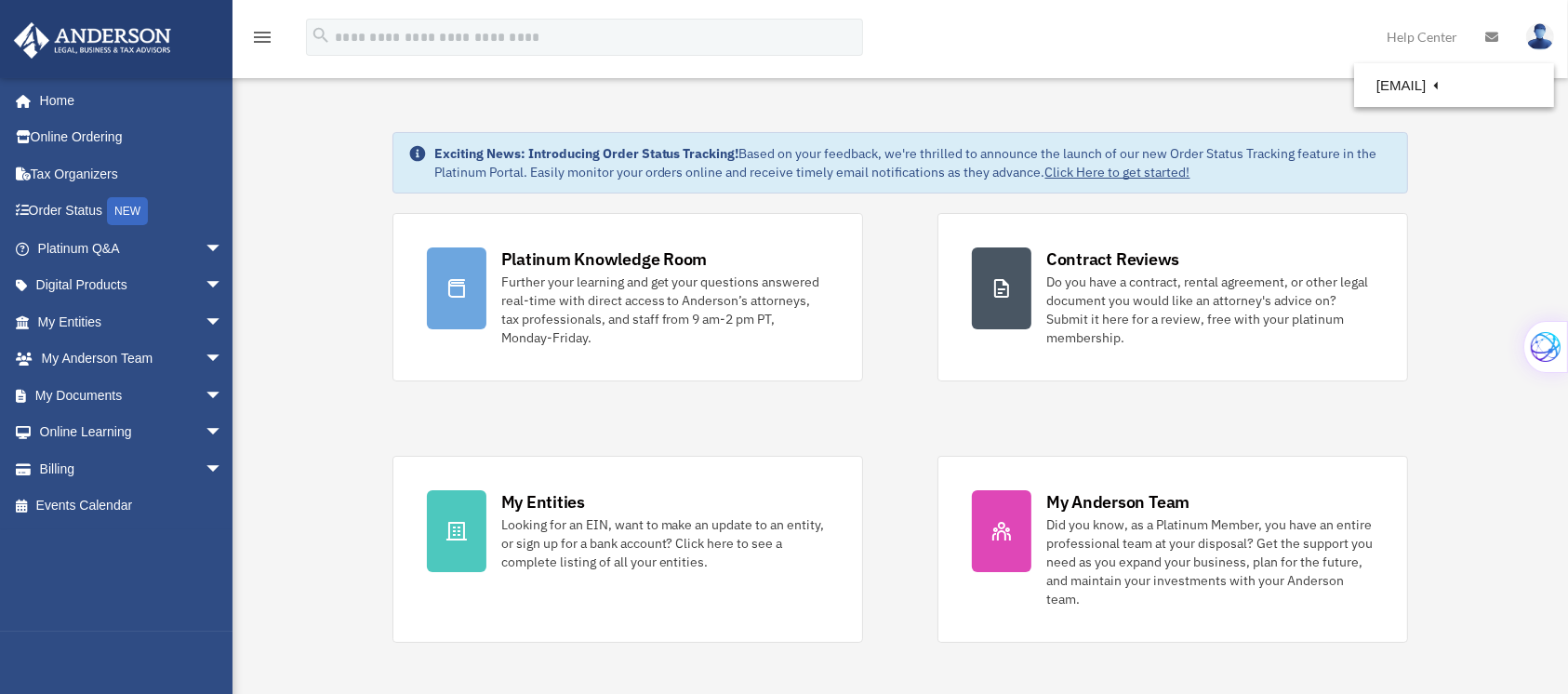 click at bounding box center [1540, 36] 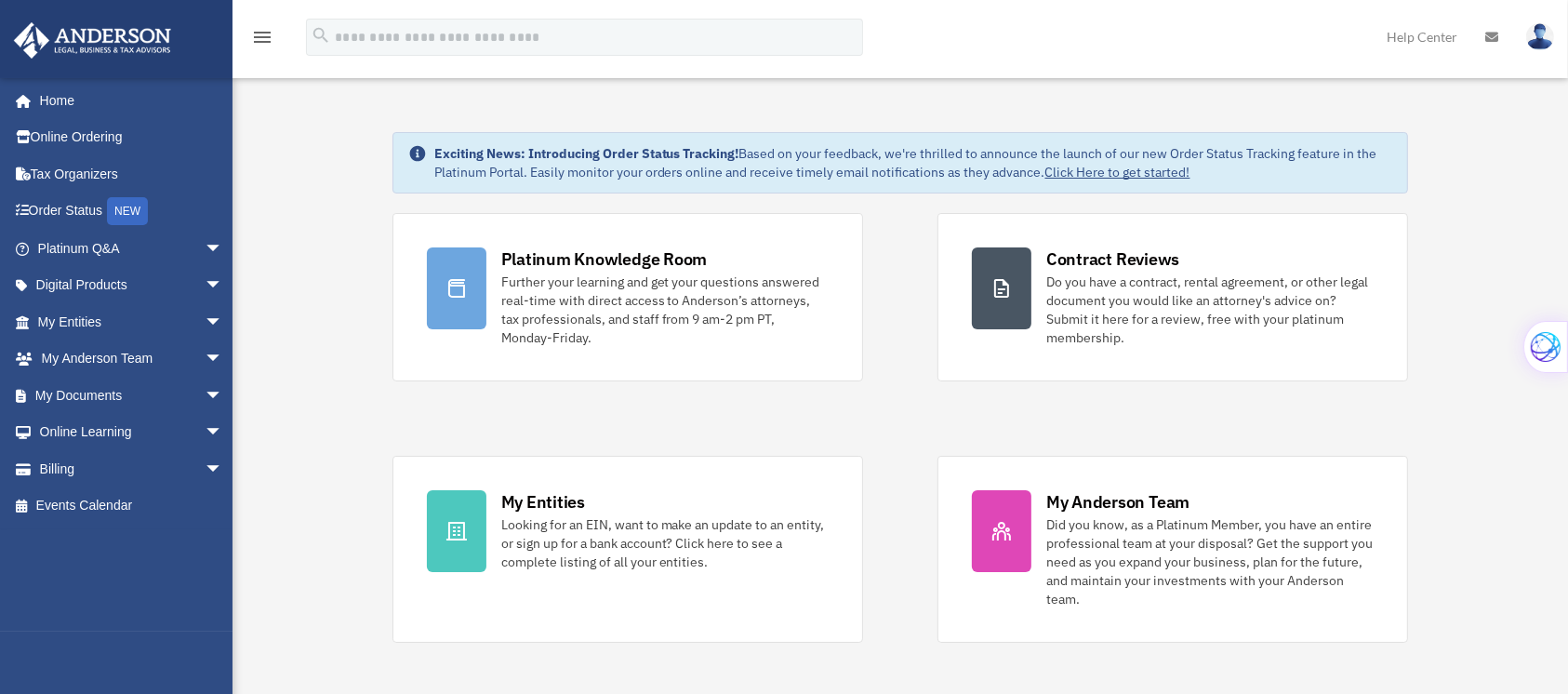 click at bounding box center [1540, 36] 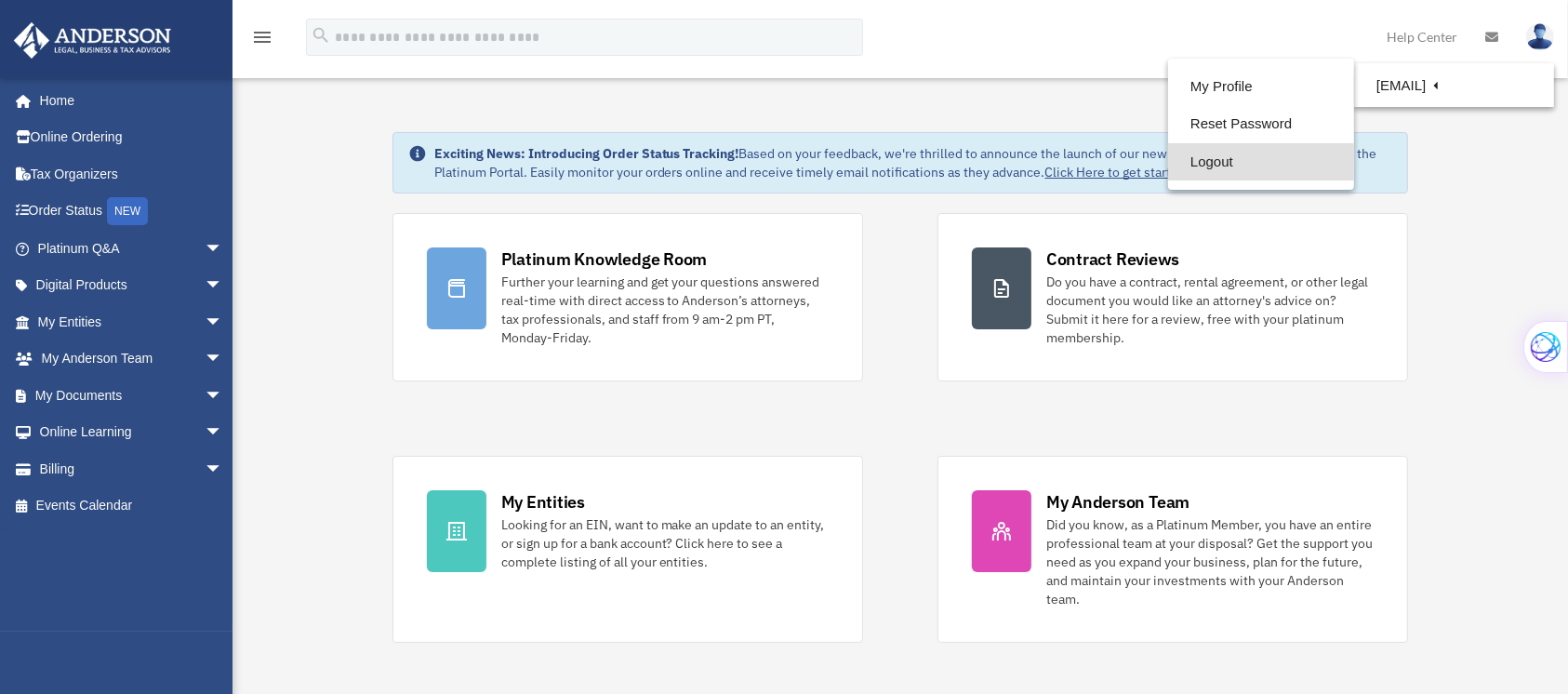 click on "Logout" at bounding box center [1261, 162] 